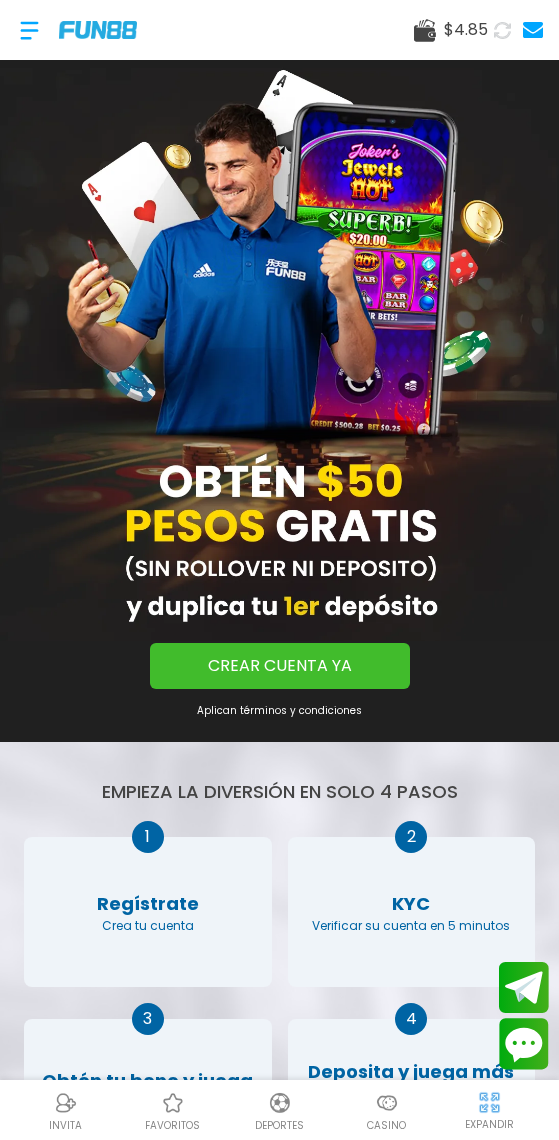 scroll, scrollTop: 0, scrollLeft: 0, axis: both 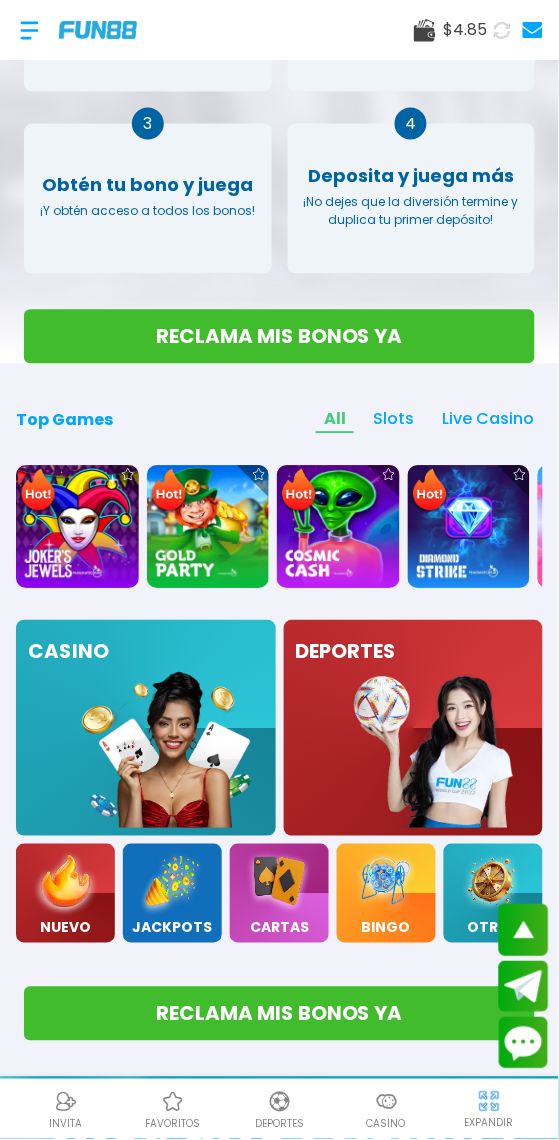 click on "Casino" at bounding box center [386, 1125] 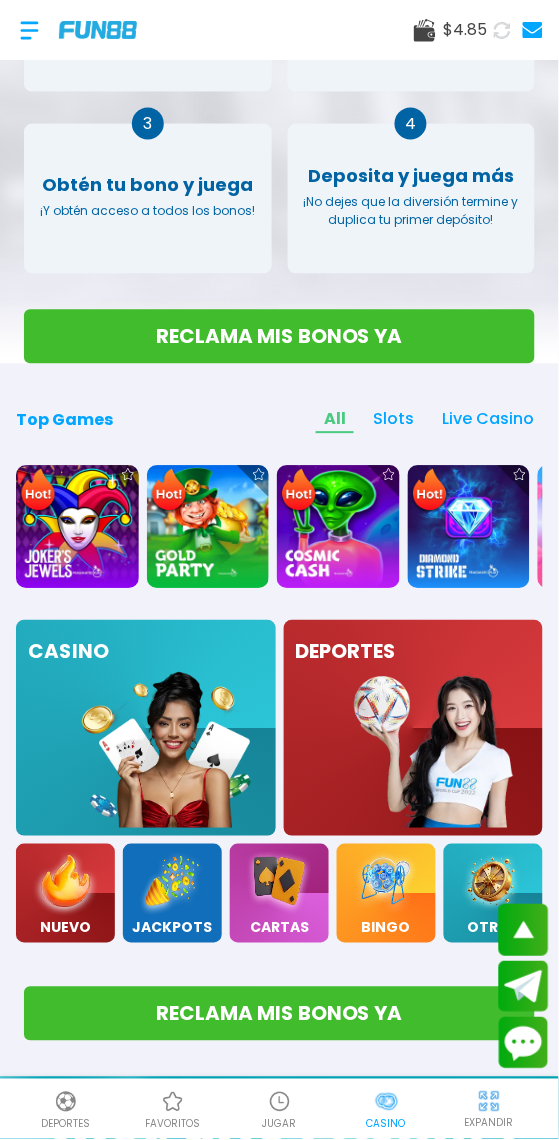 scroll, scrollTop: 0, scrollLeft: 0, axis: both 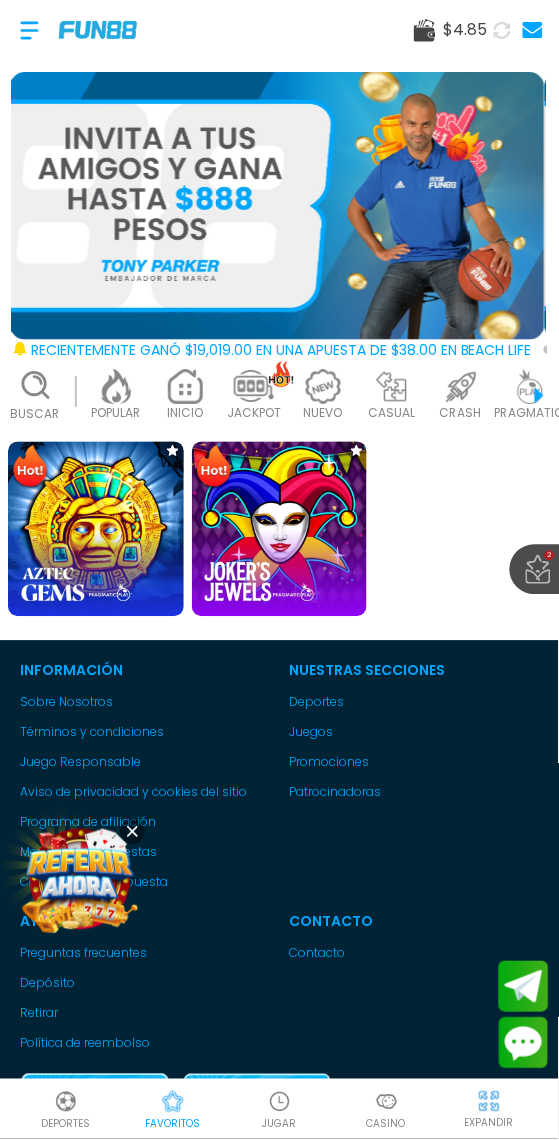 click at bounding box center [96, 530] 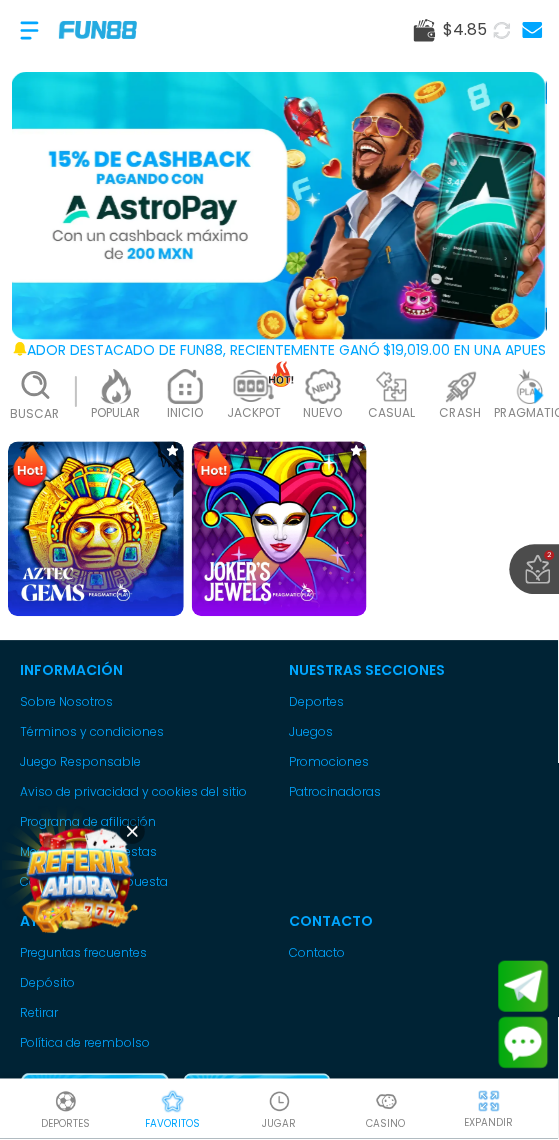 click at bounding box center [280, 530] 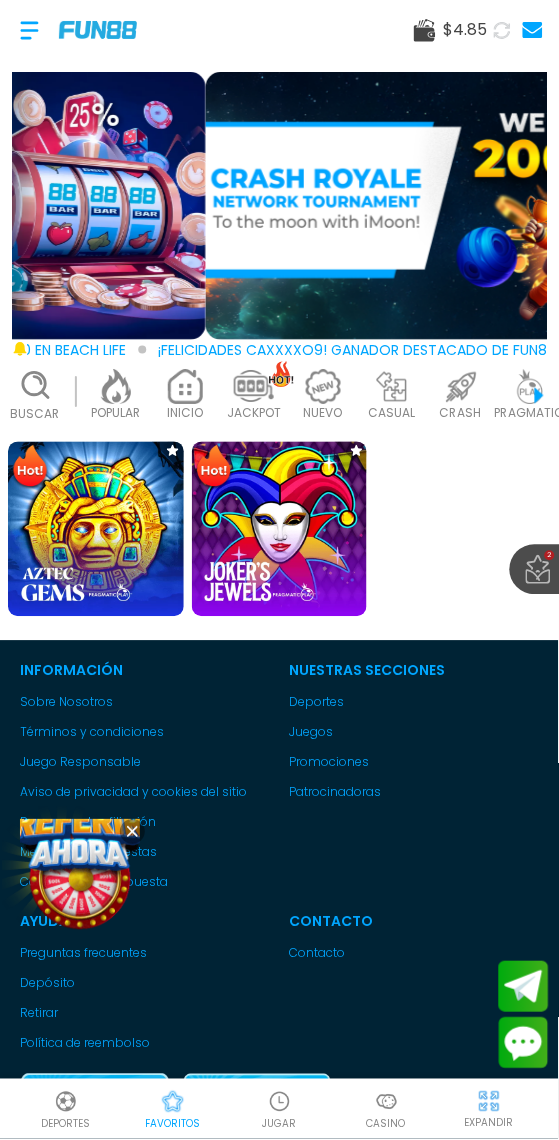 click at bounding box center [116, 387] 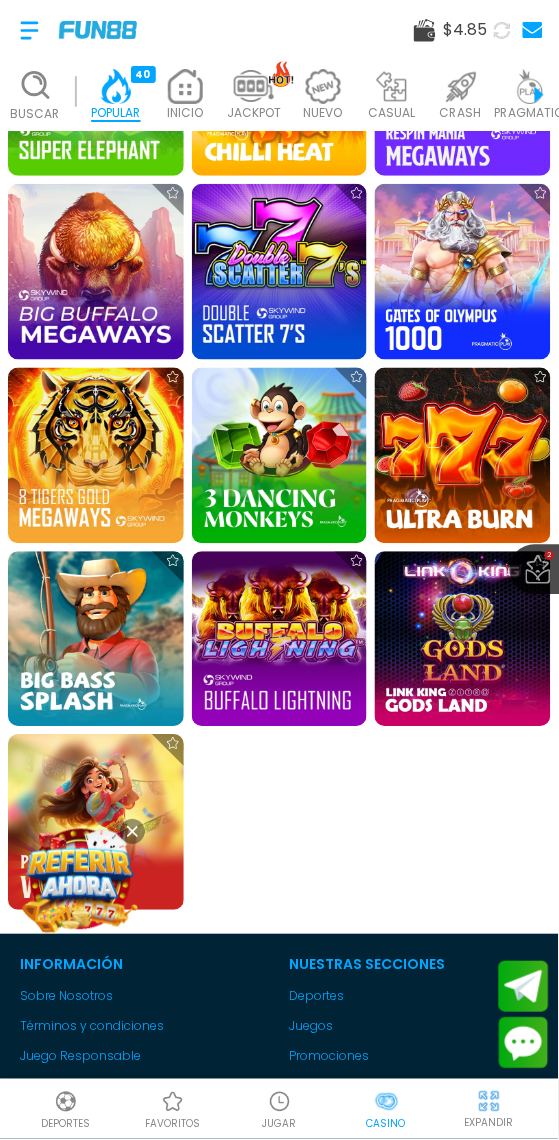 scroll, scrollTop: 2269, scrollLeft: 0, axis: vertical 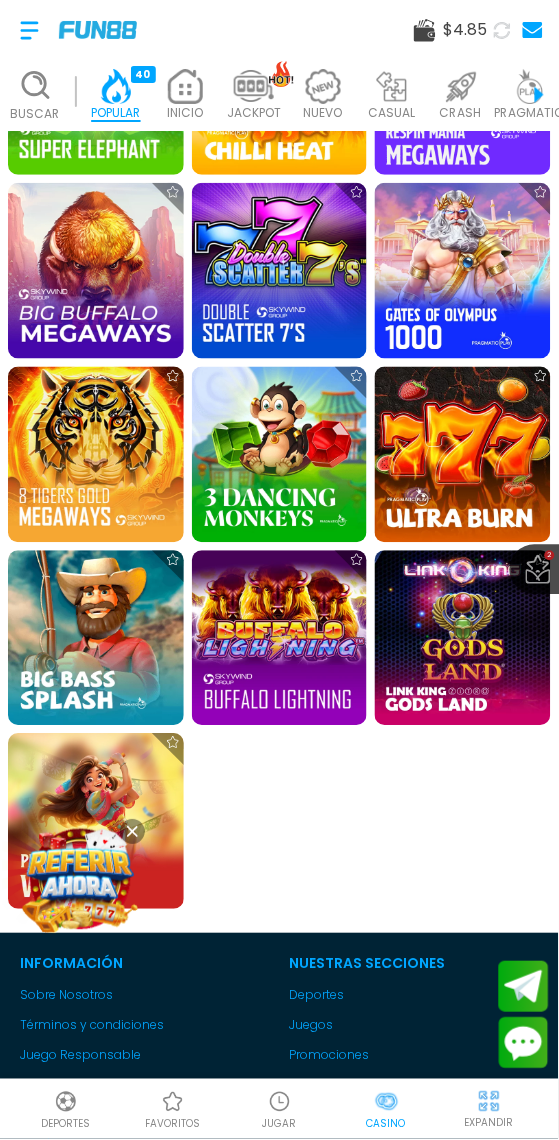 click at bounding box center [463, 455] 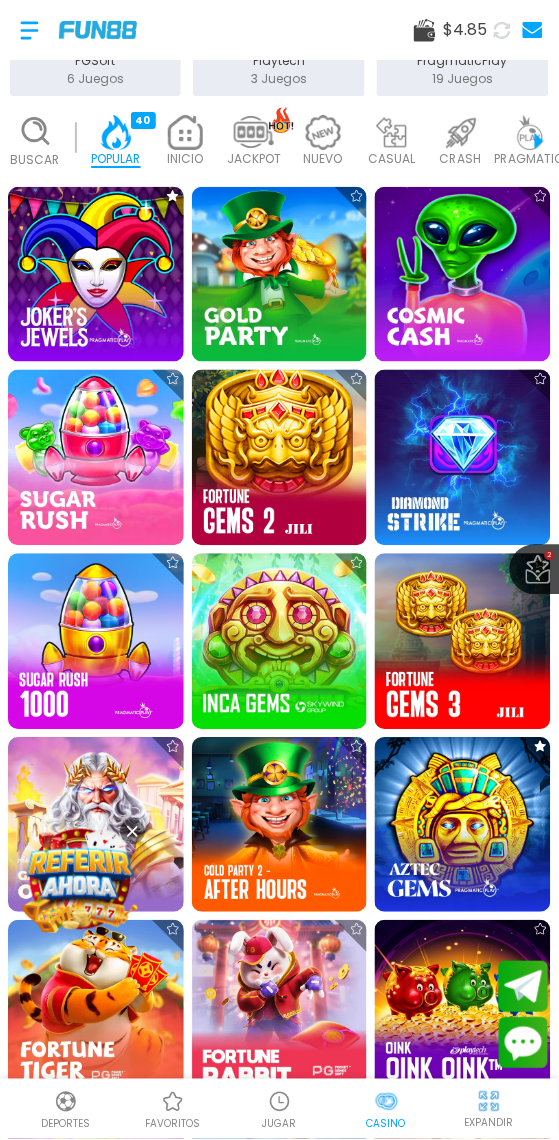 scroll, scrollTop: 437, scrollLeft: 0, axis: vertical 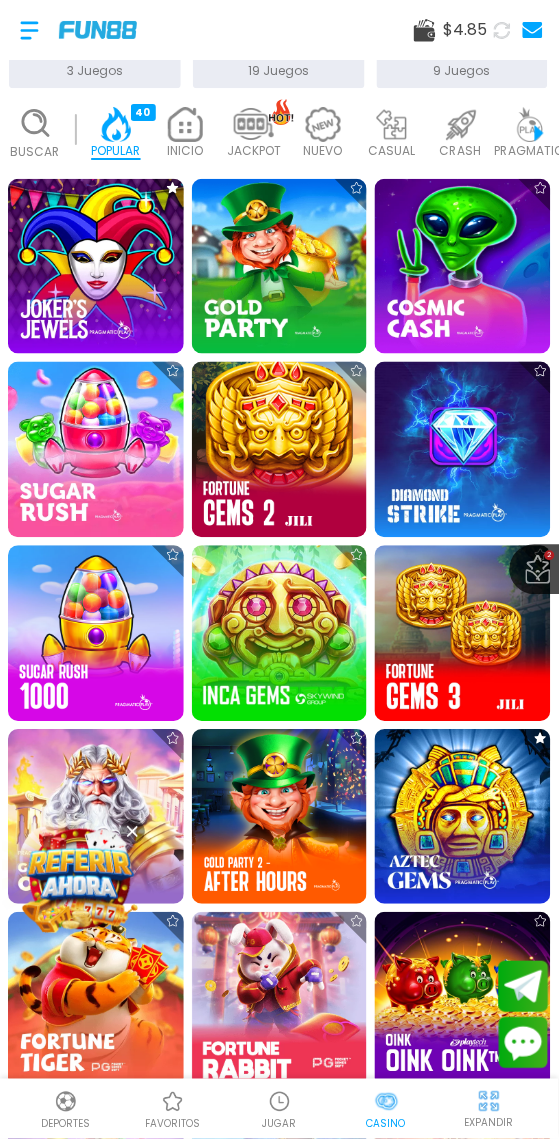 click at bounding box center (463, 818) 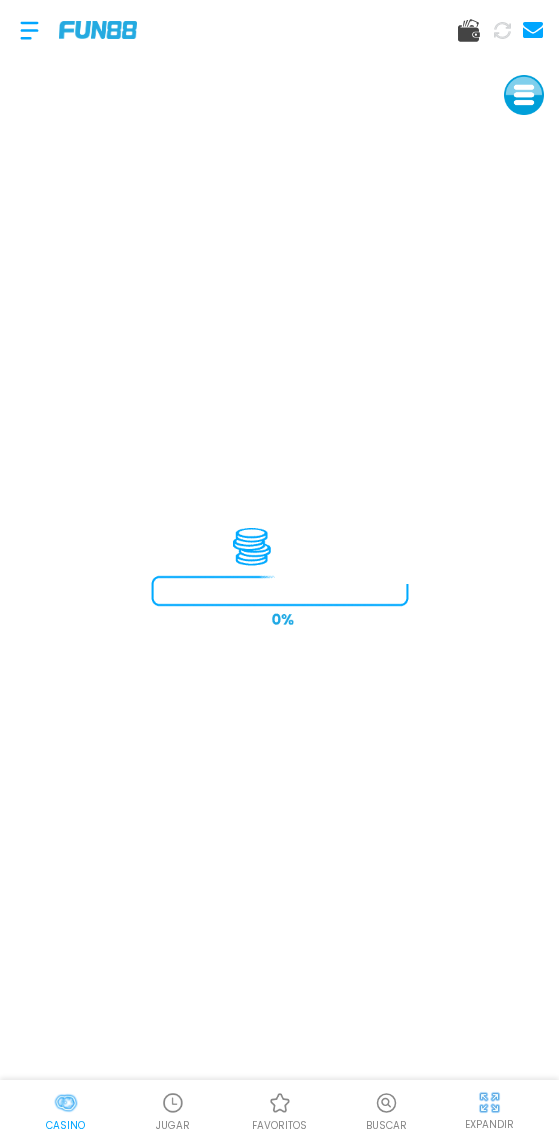 scroll, scrollTop: 0, scrollLeft: 0, axis: both 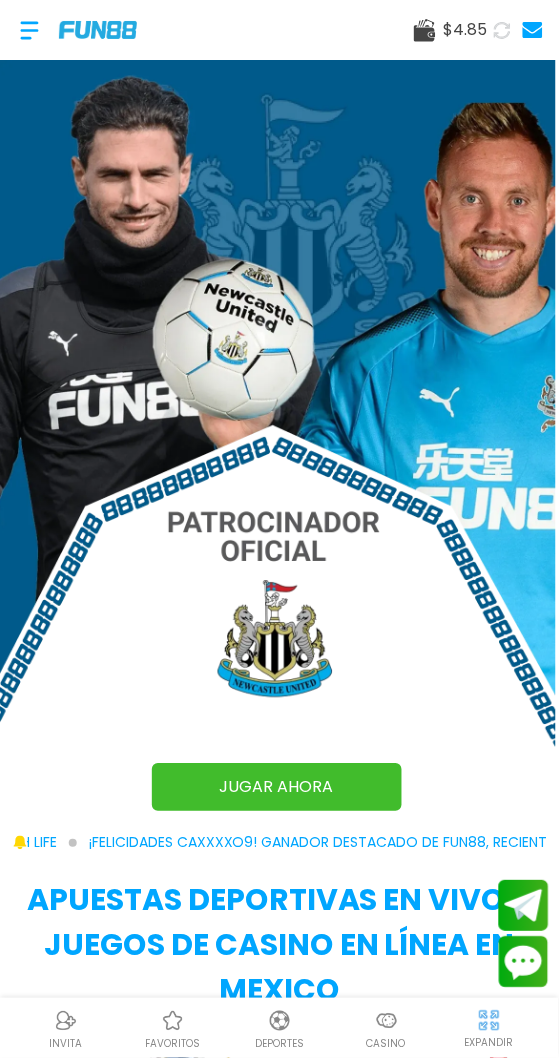 click at bounding box center (387, 1022) 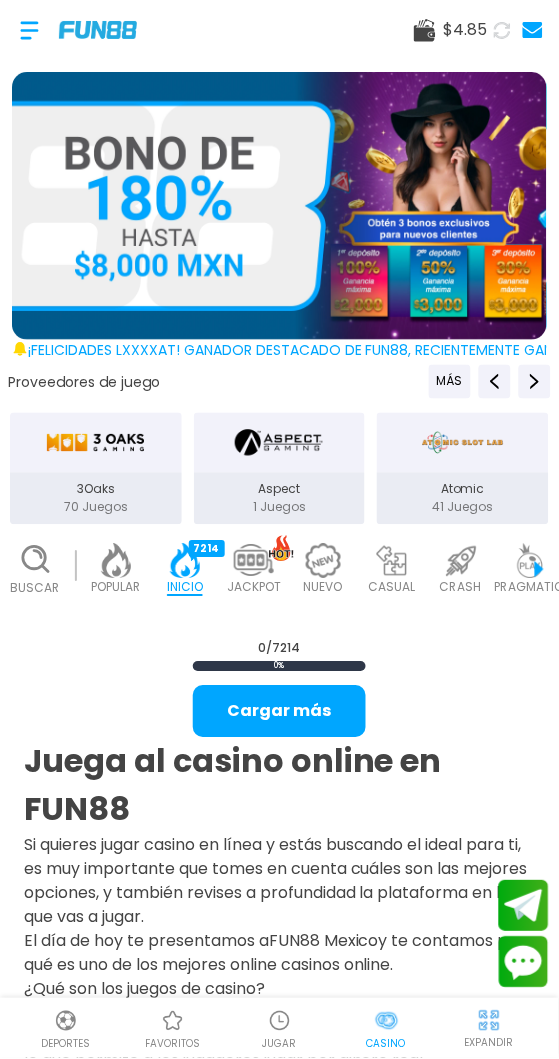 scroll, scrollTop: 0, scrollLeft: 49, axis: horizontal 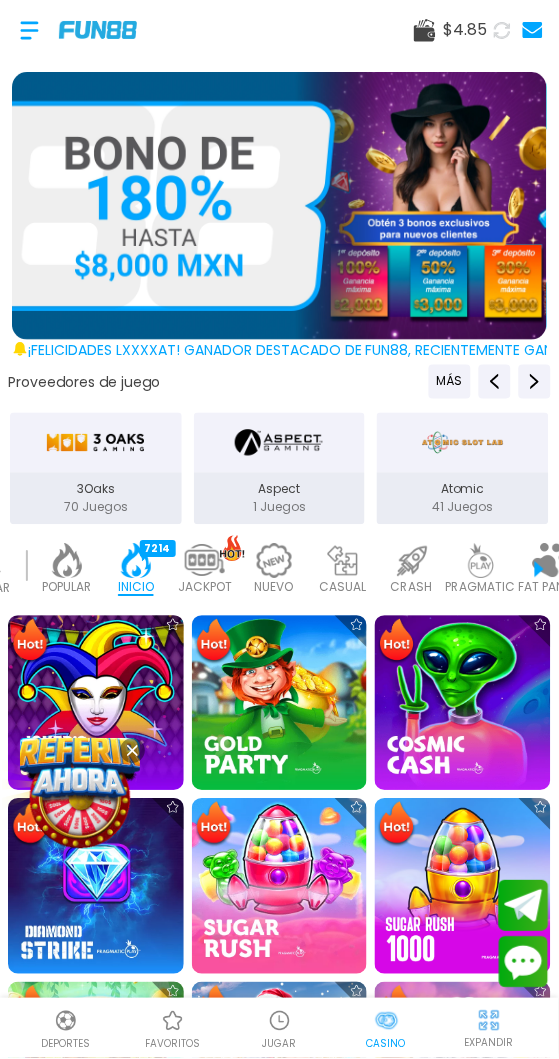 click at bounding box center (96, 704) 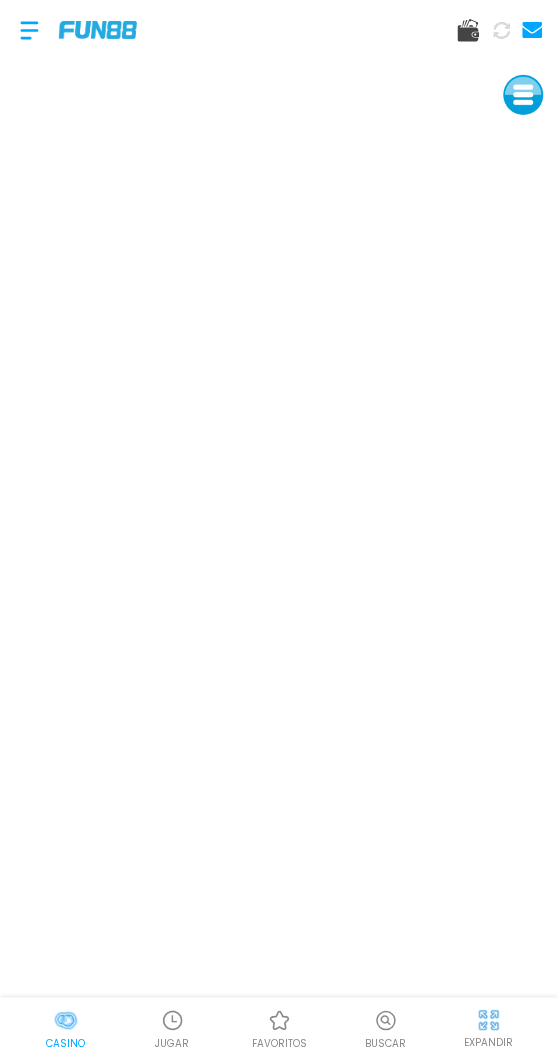 click at bounding box center [29, 30] 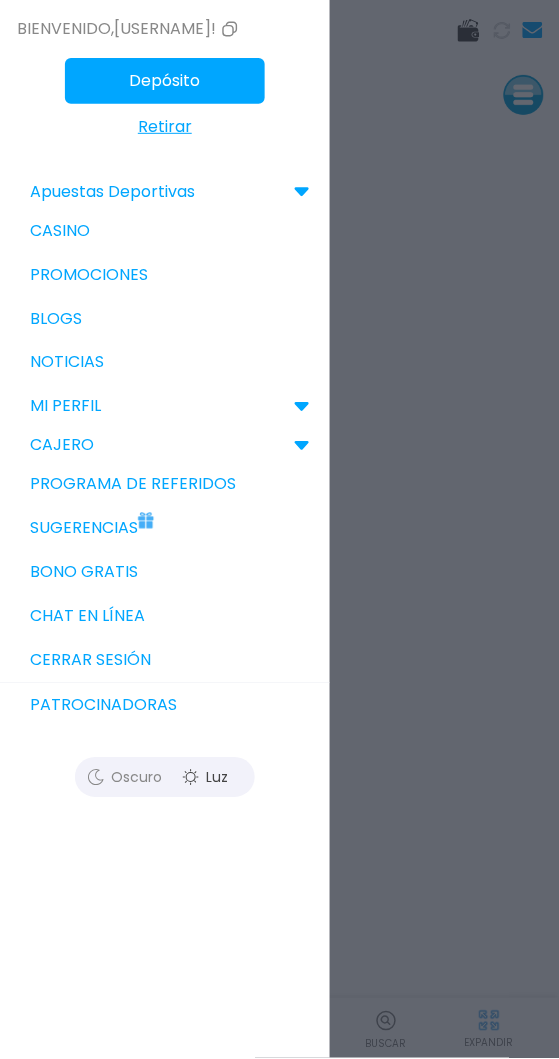 click on "Bienvenido ,  isaul15! Depósito Retirar Apuestas Deportivas Mejor cuota Apuesta y Gana Más transmisiones Casino   Promociones   BLOGS   NOTICIAS   MI PERFIL Información personal Verificación de Usuario Verificado Cambiar Contraseña CAJERO Deposito Retiros Transacciones Transacciones financieras Historial de Bonos Programa de referidos   Sugerencias   Bono Gratis   Chat en línea   Cerrar sesión Patrocinadoras Oscuro Luz" at bounding box center [165, 529] 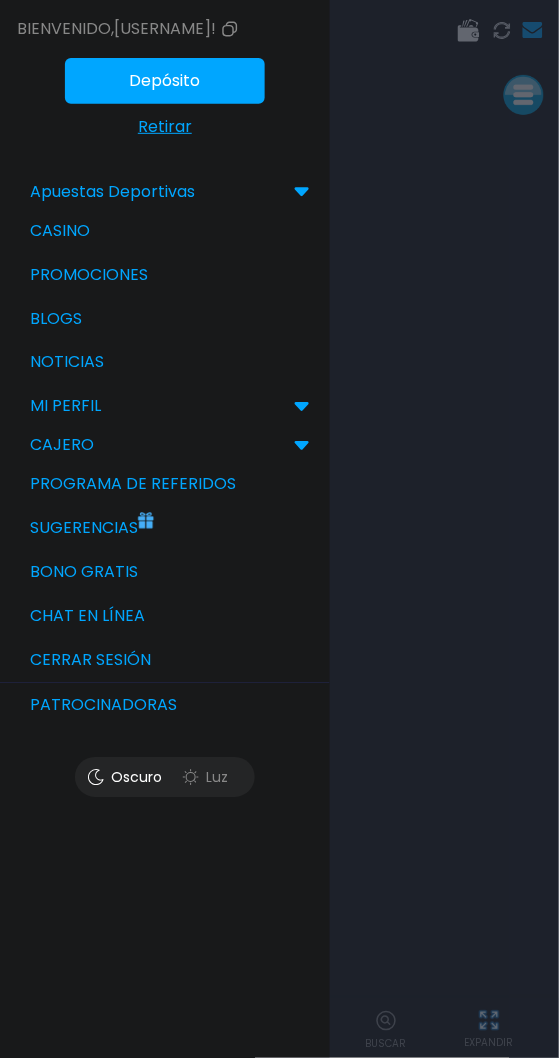 click on "Cerrar sesión" at bounding box center (165, 661) 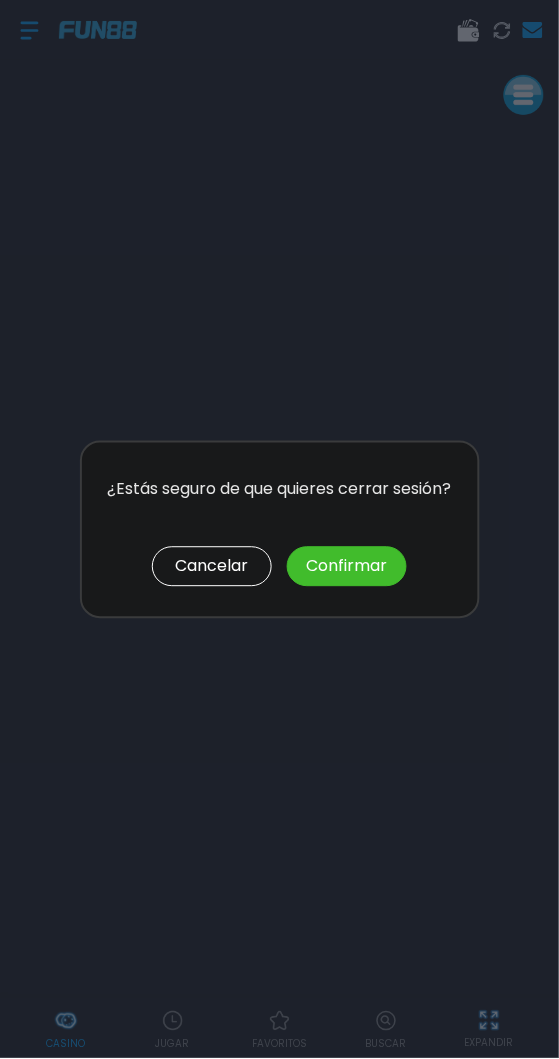 click on "Confirmar" at bounding box center (347, 567) 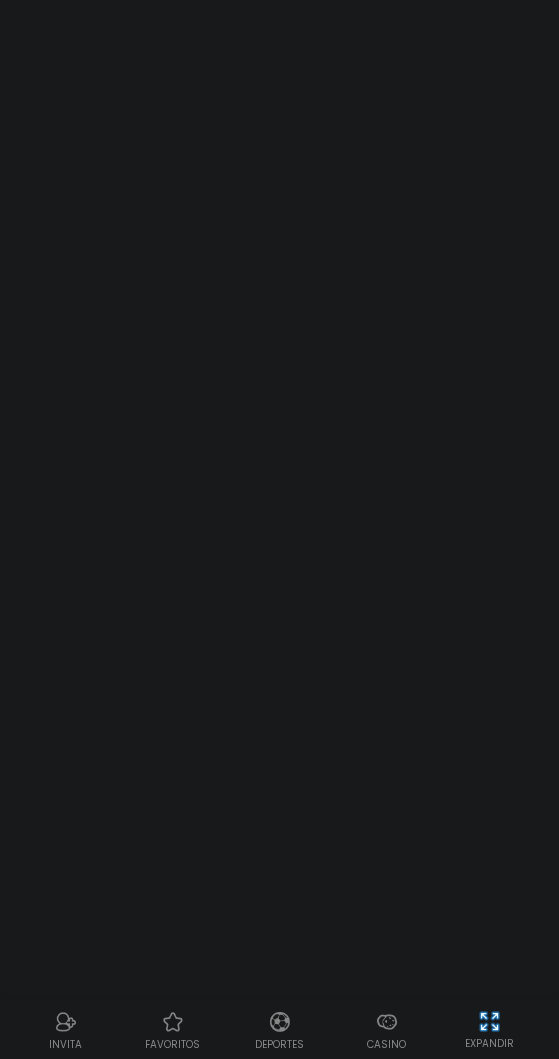 scroll, scrollTop: 0, scrollLeft: 0, axis: both 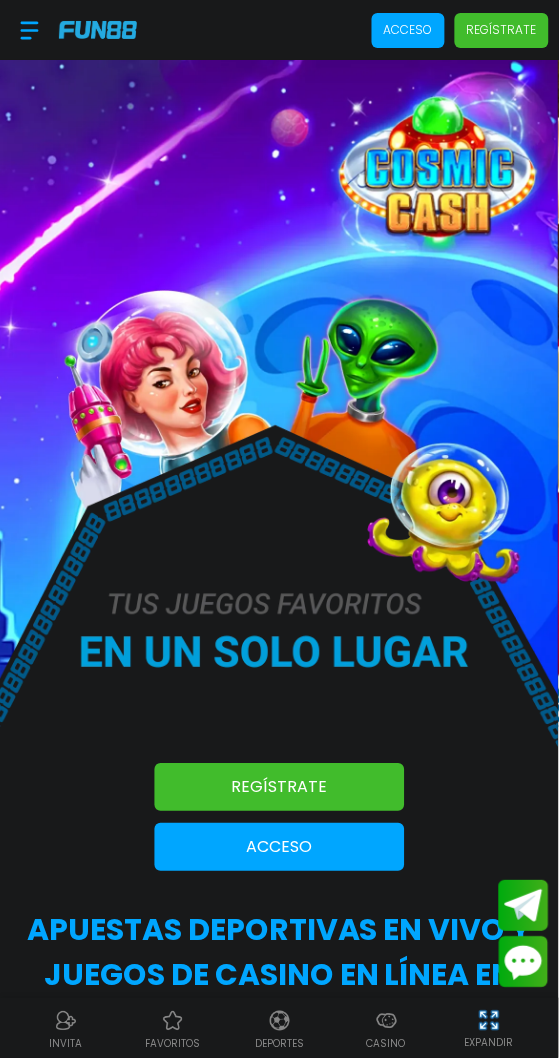 click on "Acceso" at bounding box center [408, 30] 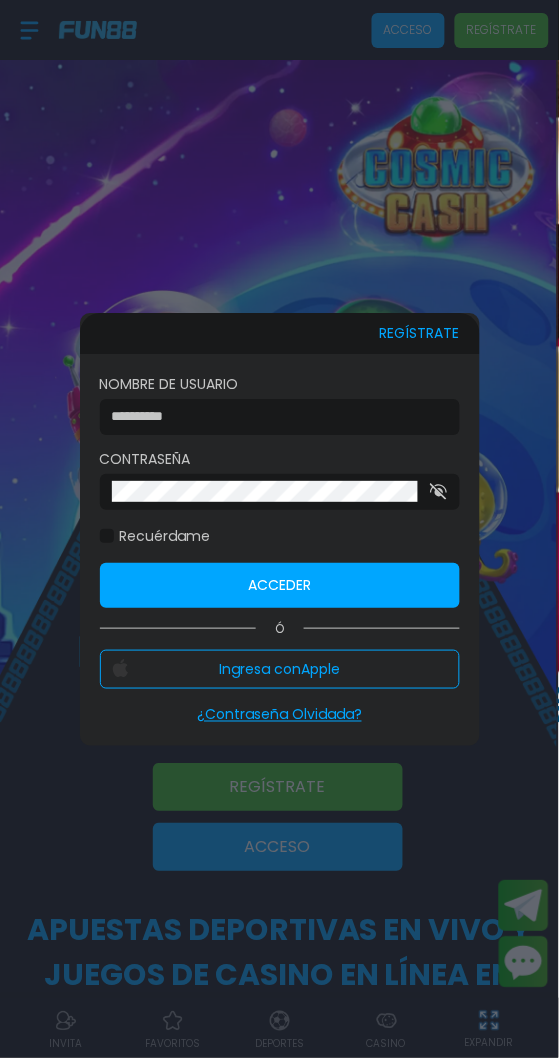 click at bounding box center (274, 417) 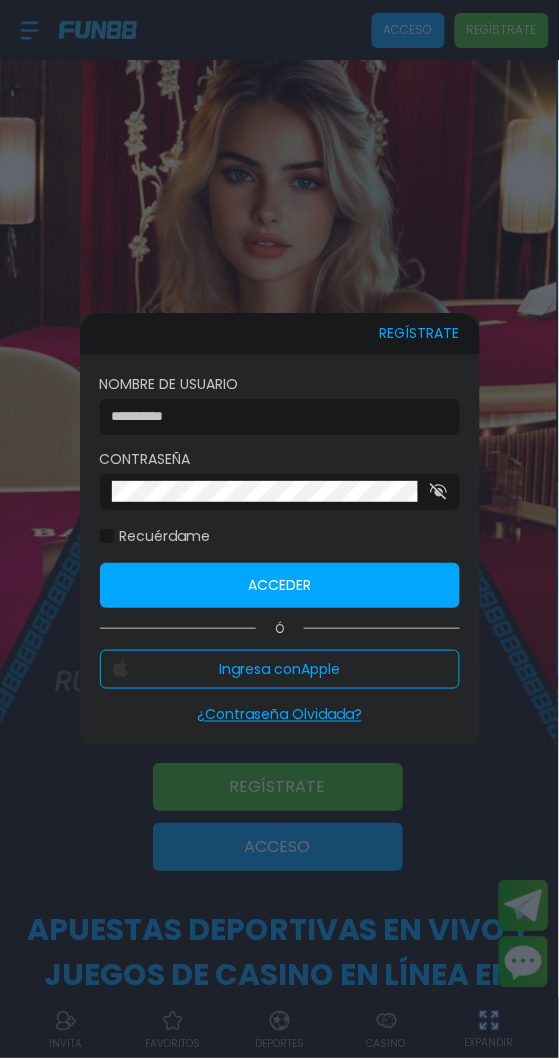 type on "*******" 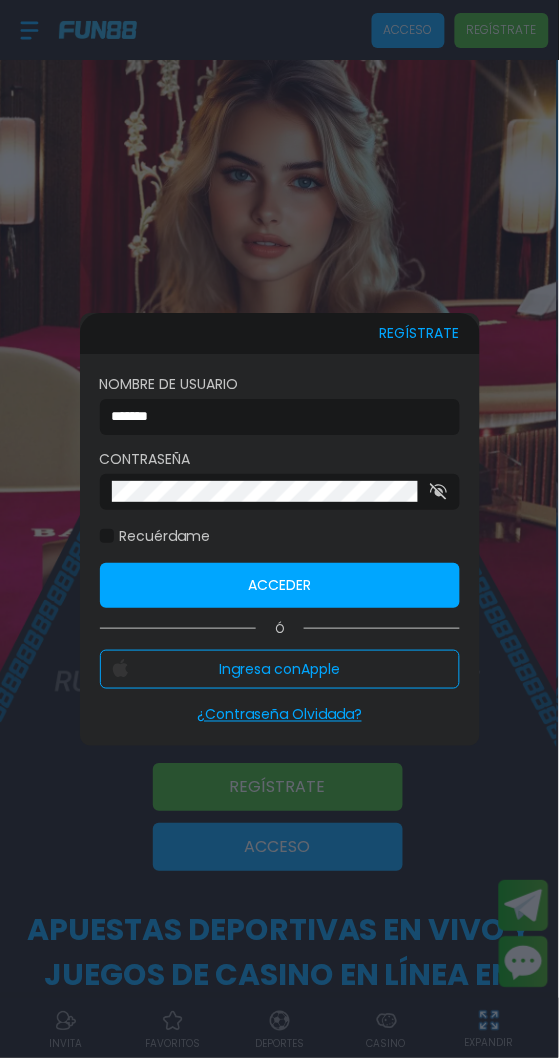 click on "Acceder" at bounding box center [280, 585] 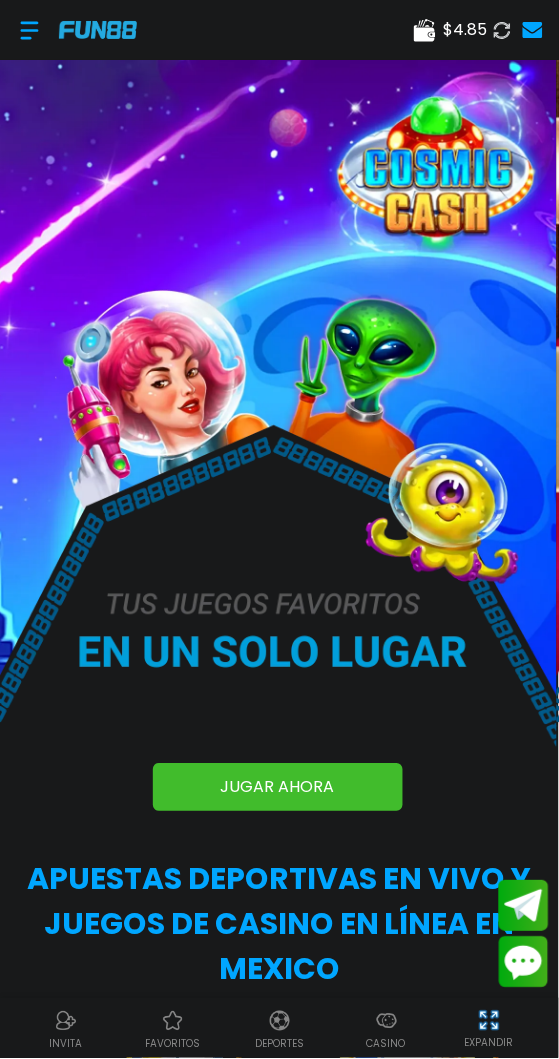 click on "Casino" at bounding box center [386, 1029] 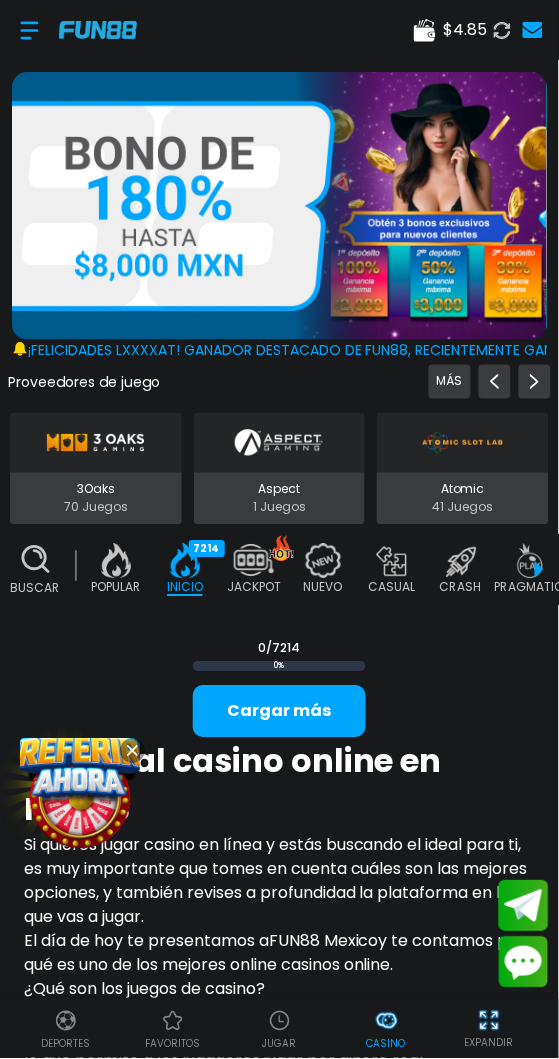 scroll, scrollTop: 0, scrollLeft: 49, axis: horizontal 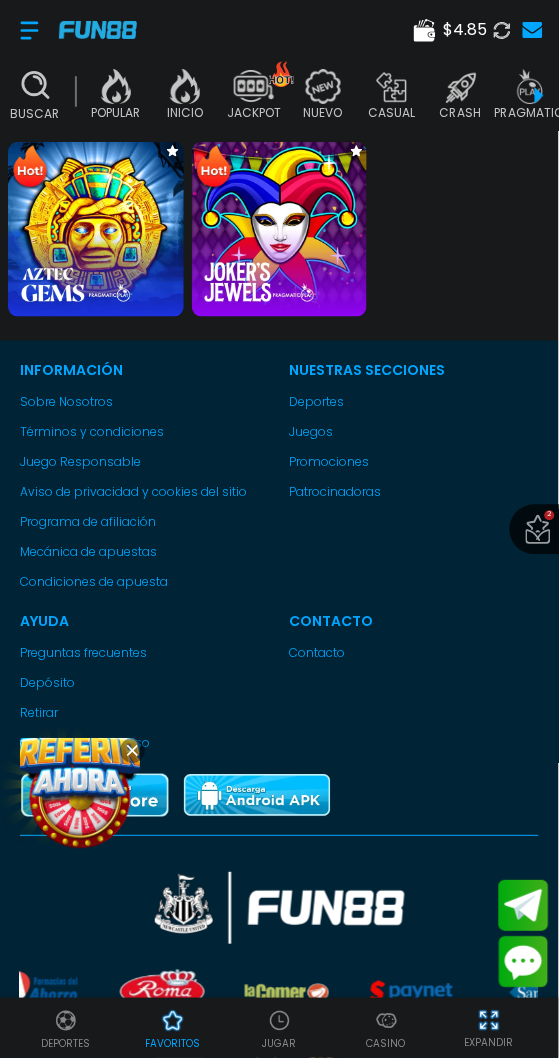 click at bounding box center [96, 230] 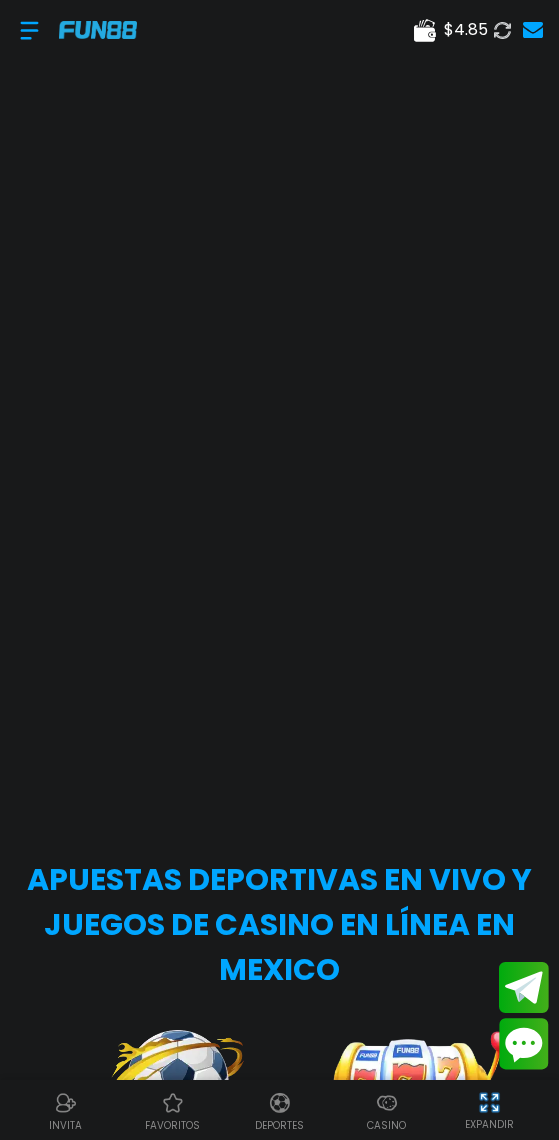 scroll, scrollTop: 0, scrollLeft: 0, axis: both 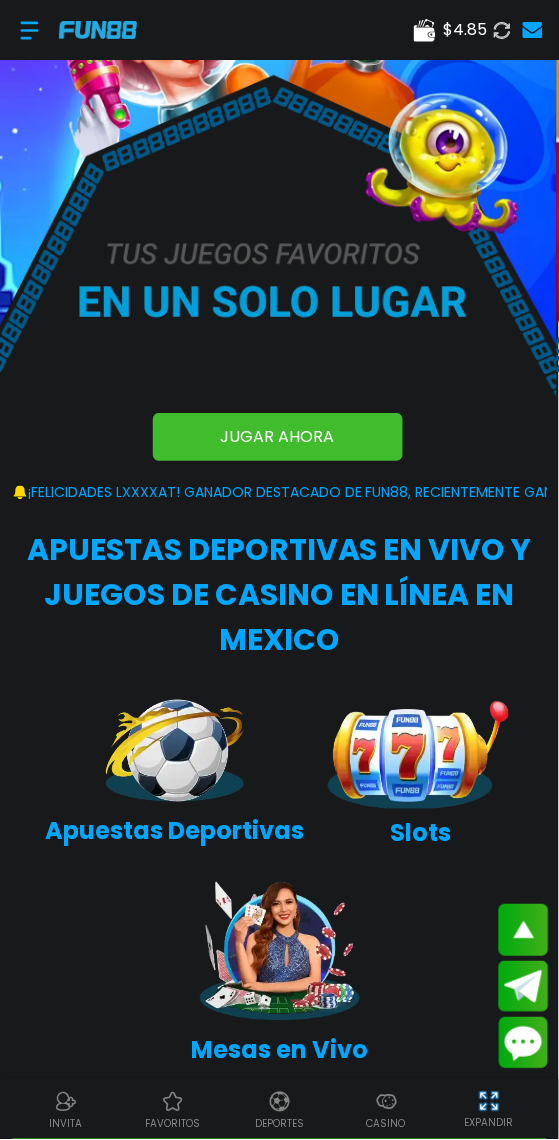 click at bounding box center (421, 754) 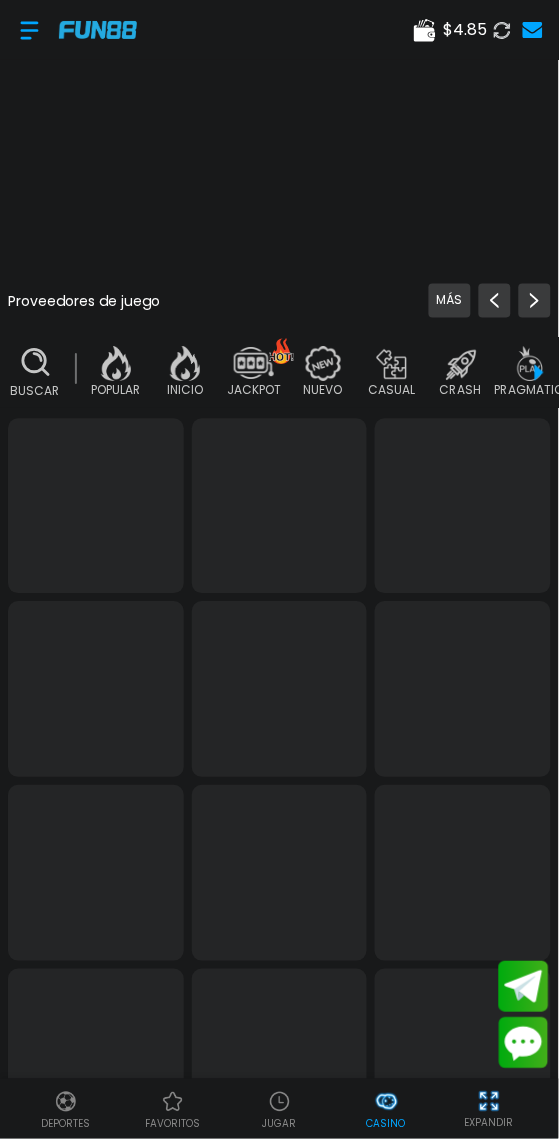 scroll, scrollTop: 0, scrollLeft: 0, axis: both 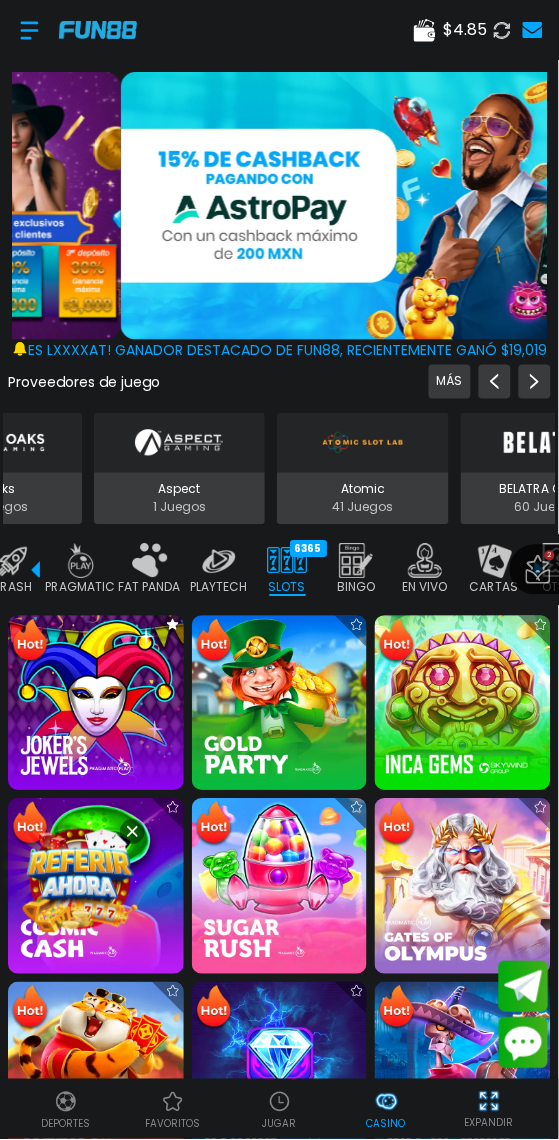 click at bounding box center (280, 704) 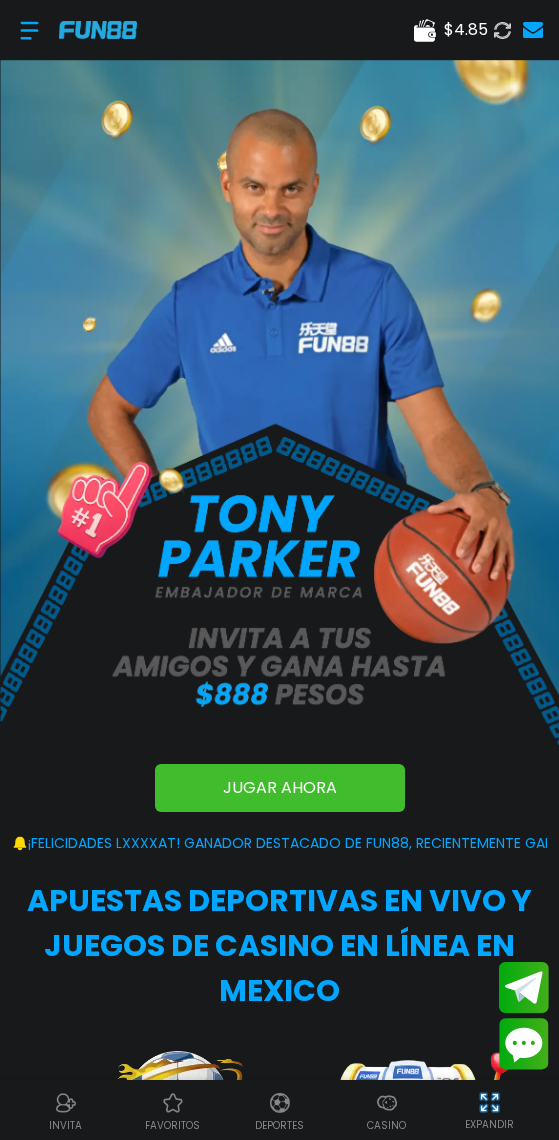 scroll, scrollTop: 0, scrollLeft: 0, axis: both 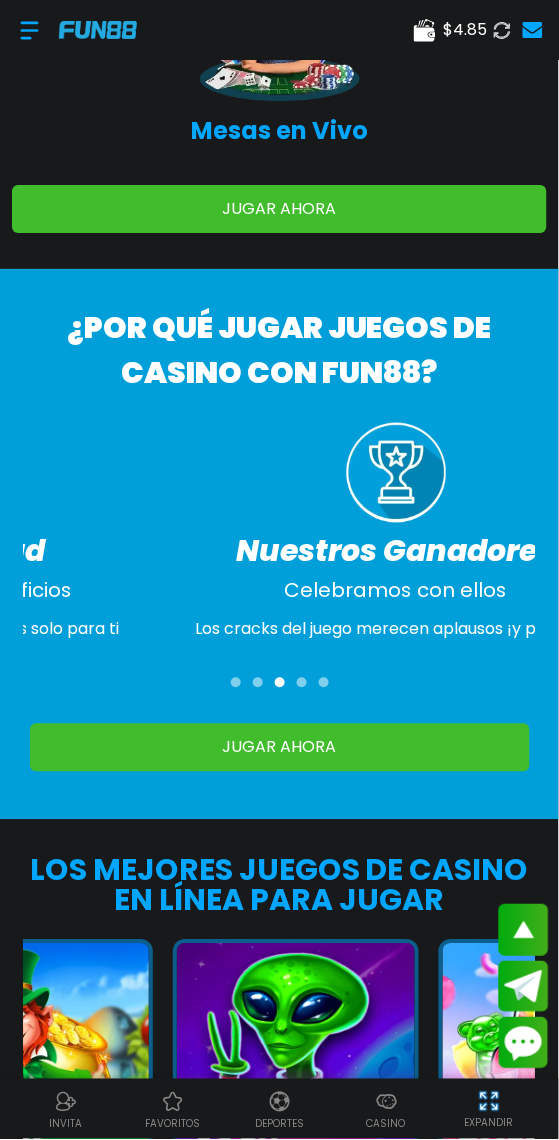 click on "Casino" at bounding box center (386, 1110) 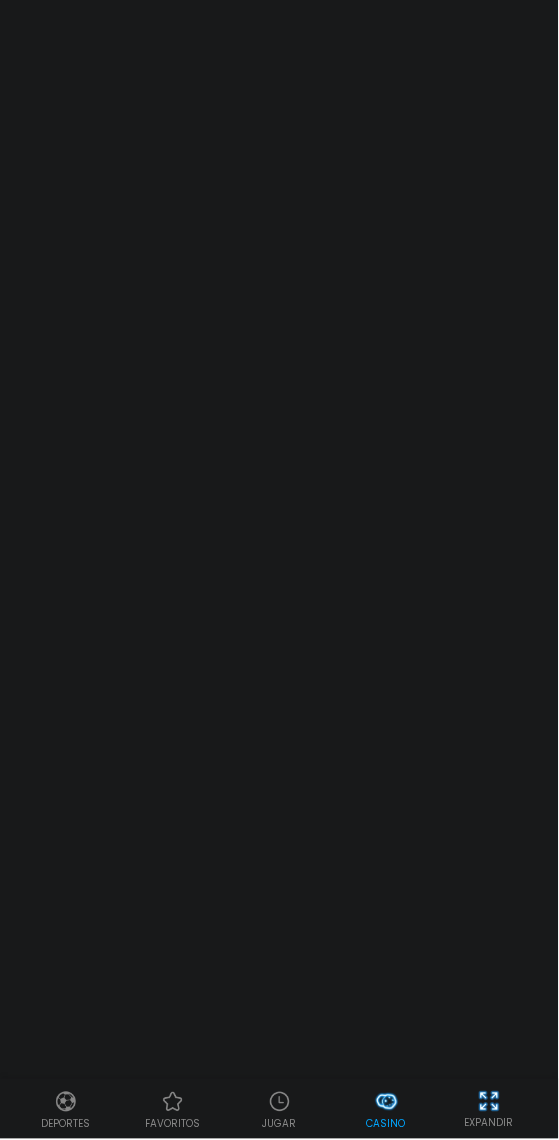 scroll, scrollTop: 0, scrollLeft: 0, axis: both 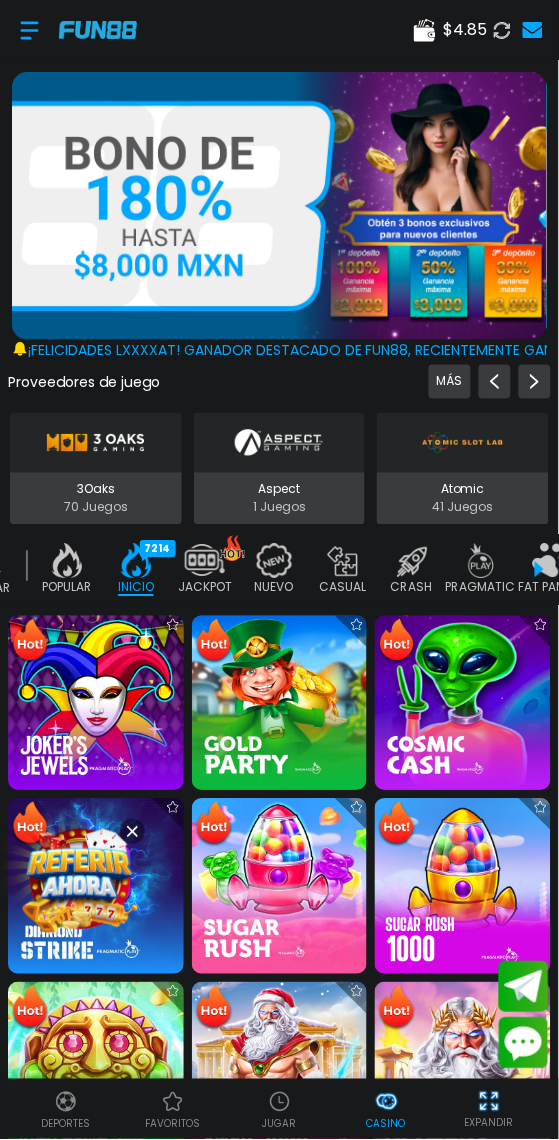 click at bounding box center (96, 704) 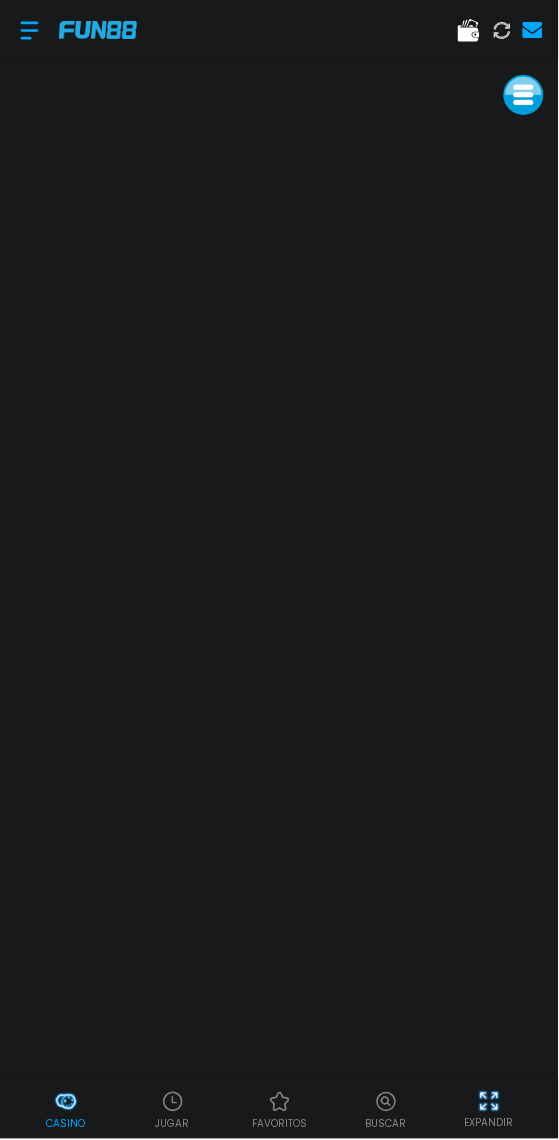 click at bounding box center [29, 30] 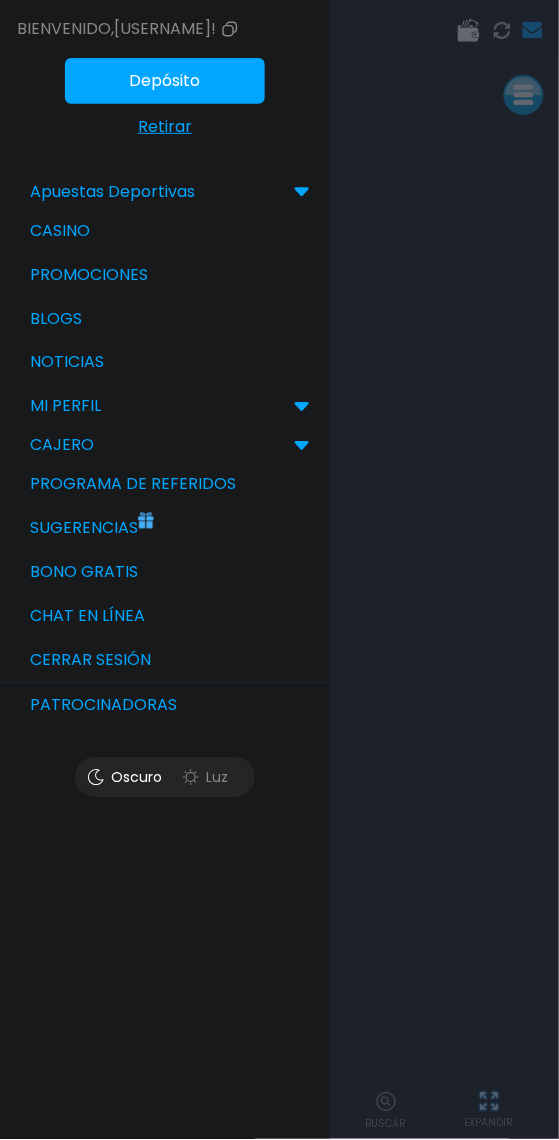 click on "Bono Gratis" at bounding box center (165, 573) 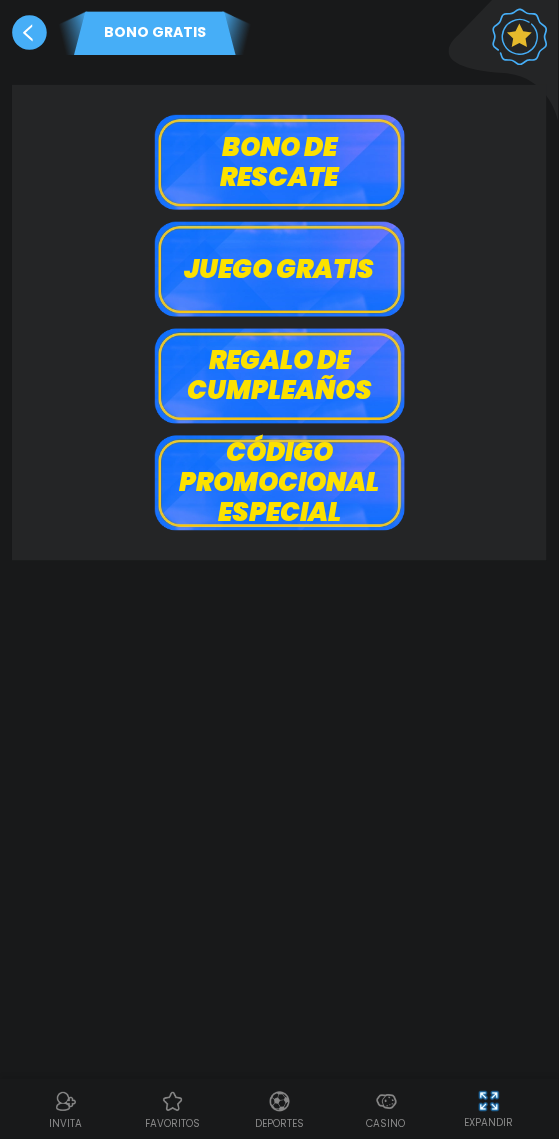 click on "Bono de rescate" at bounding box center (280, 162) 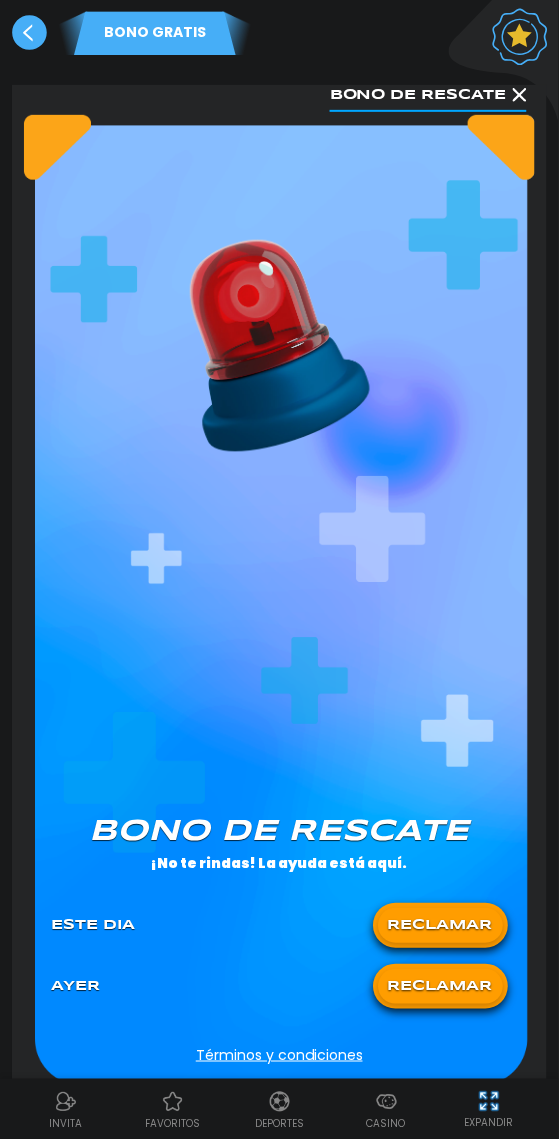 click on "RECLAMAR" at bounding box center (440, 926) 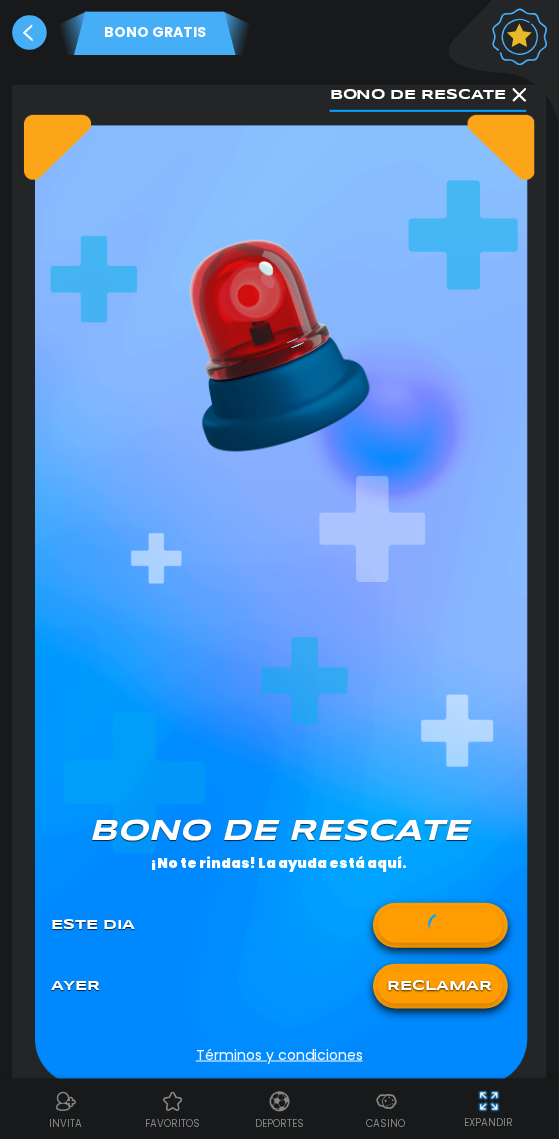 click on "RECLAMAR" at bounding box center [440, 987] 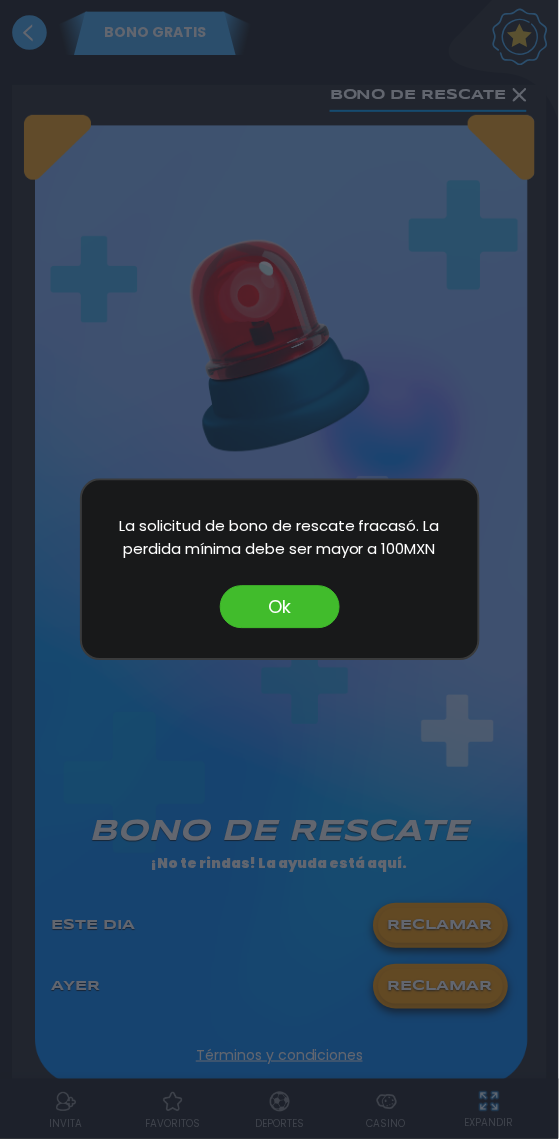 click on "Ok" at bounding box center (280, 607) 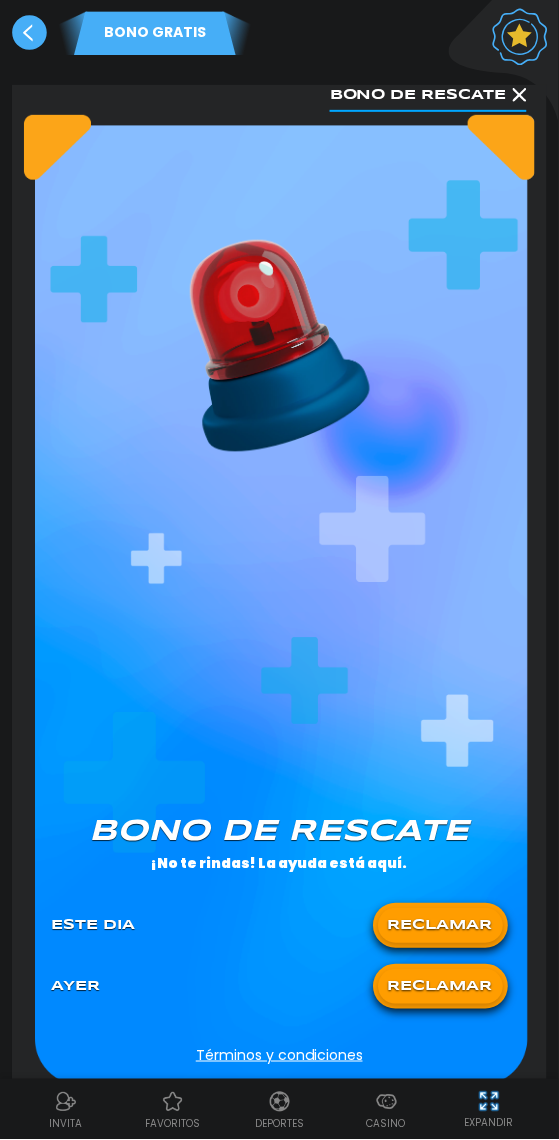 click 